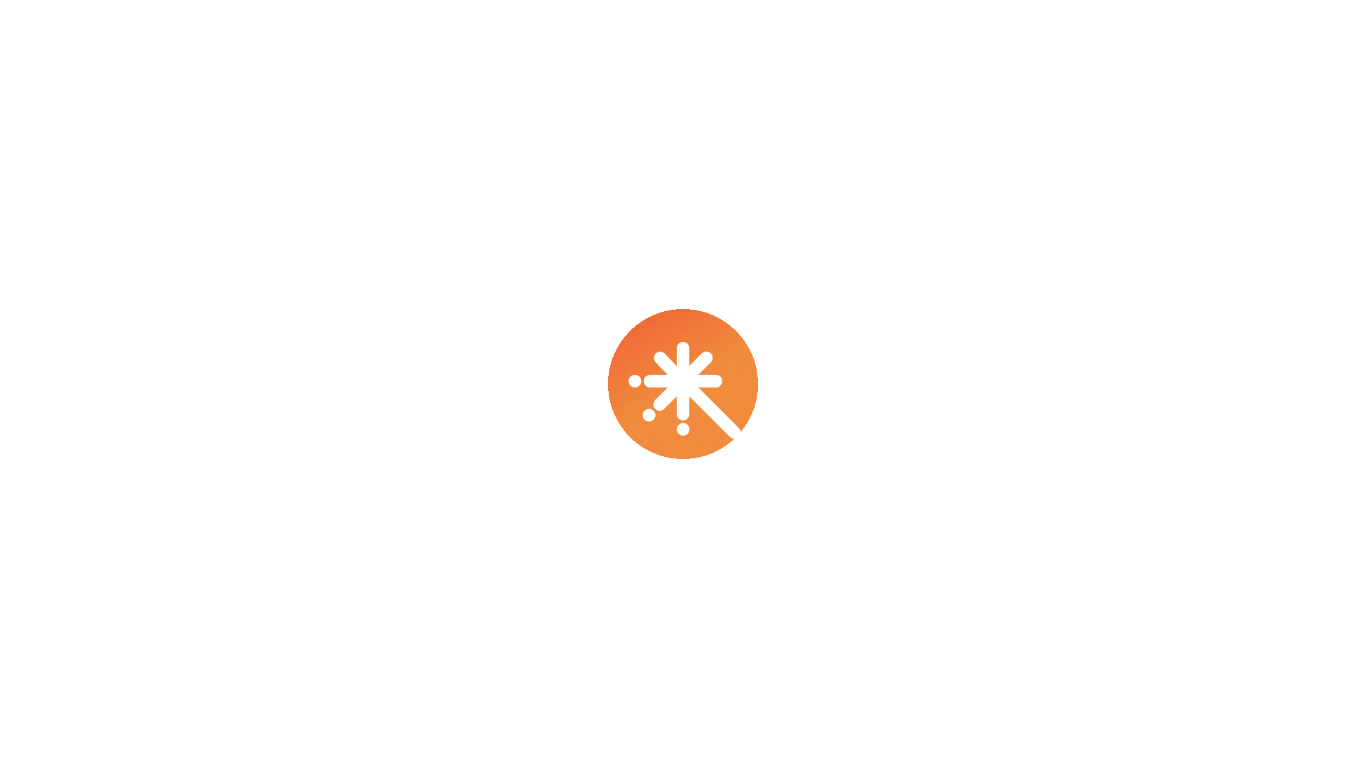 scroll, scrollTop: 0, scrollLeft: 0, axis: both 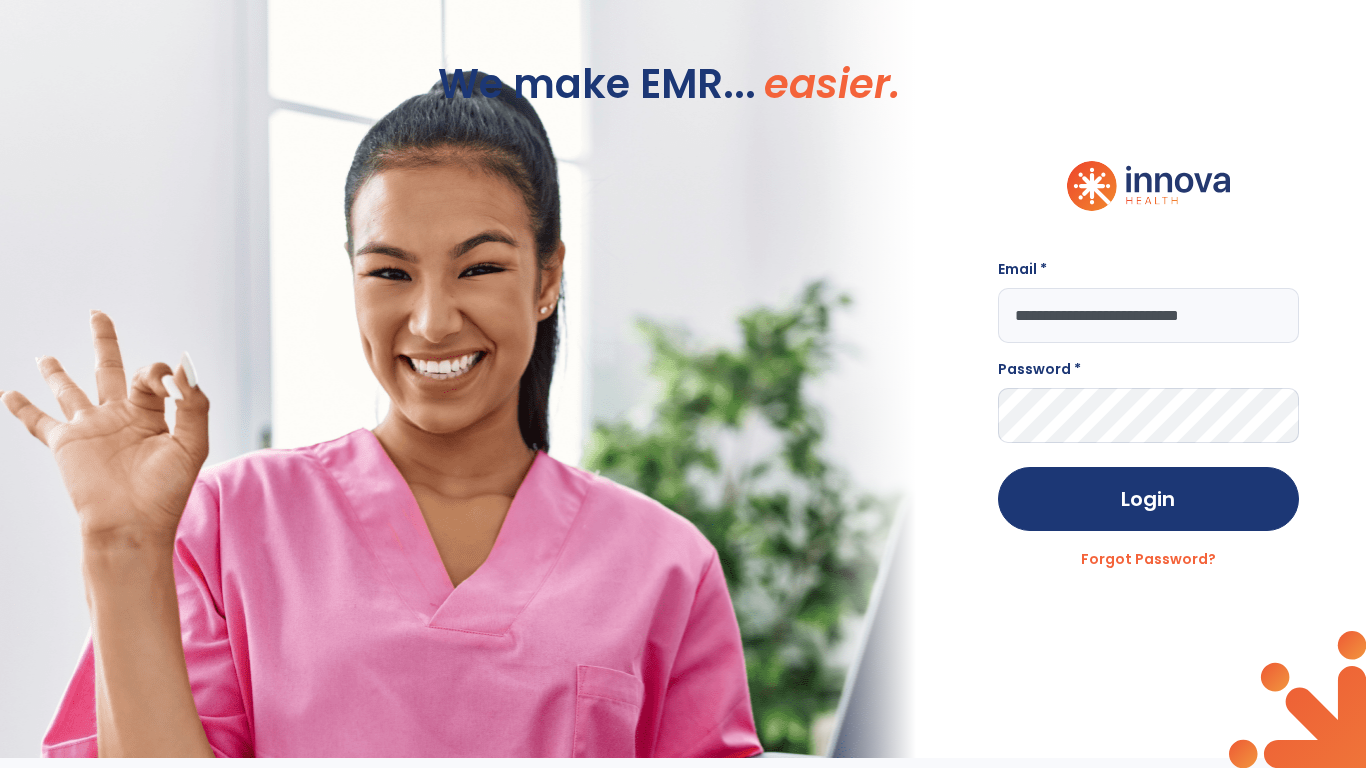 type on "**********" 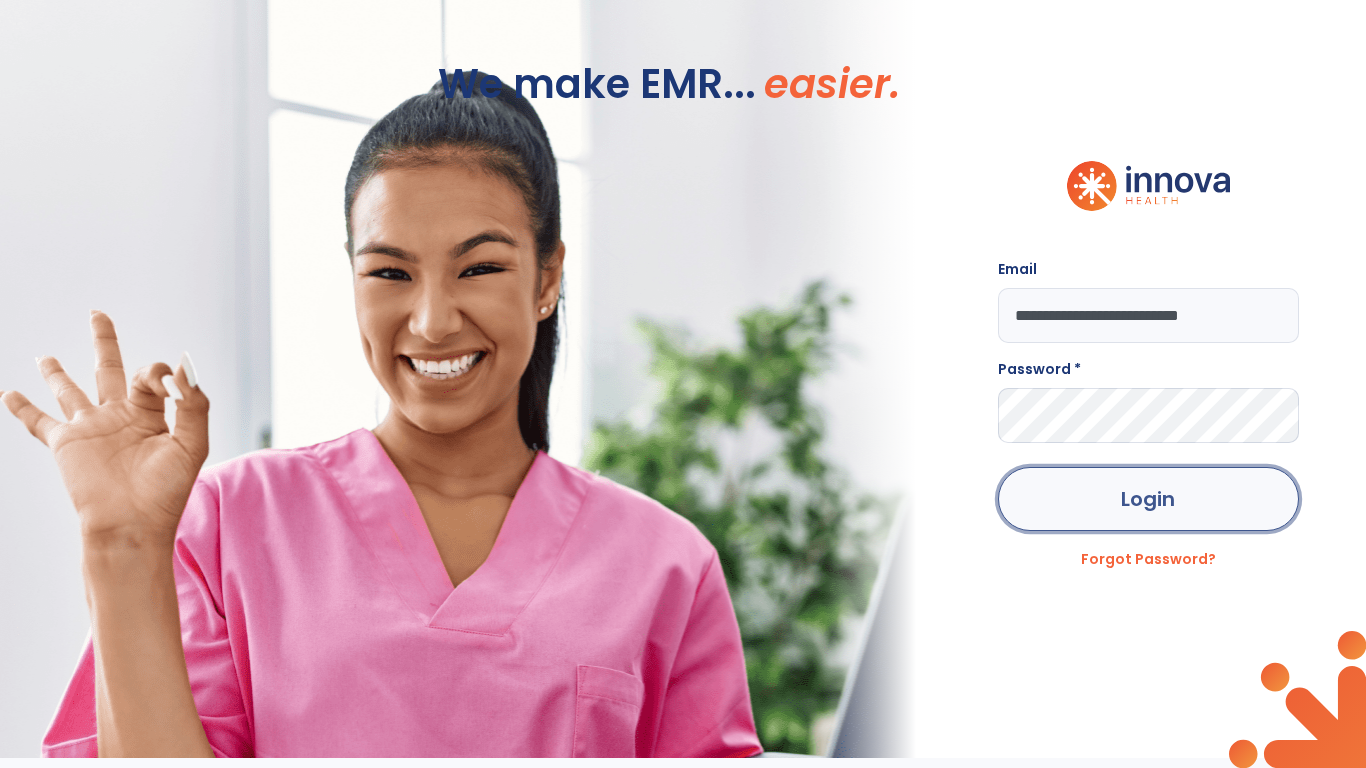 click on "Login" 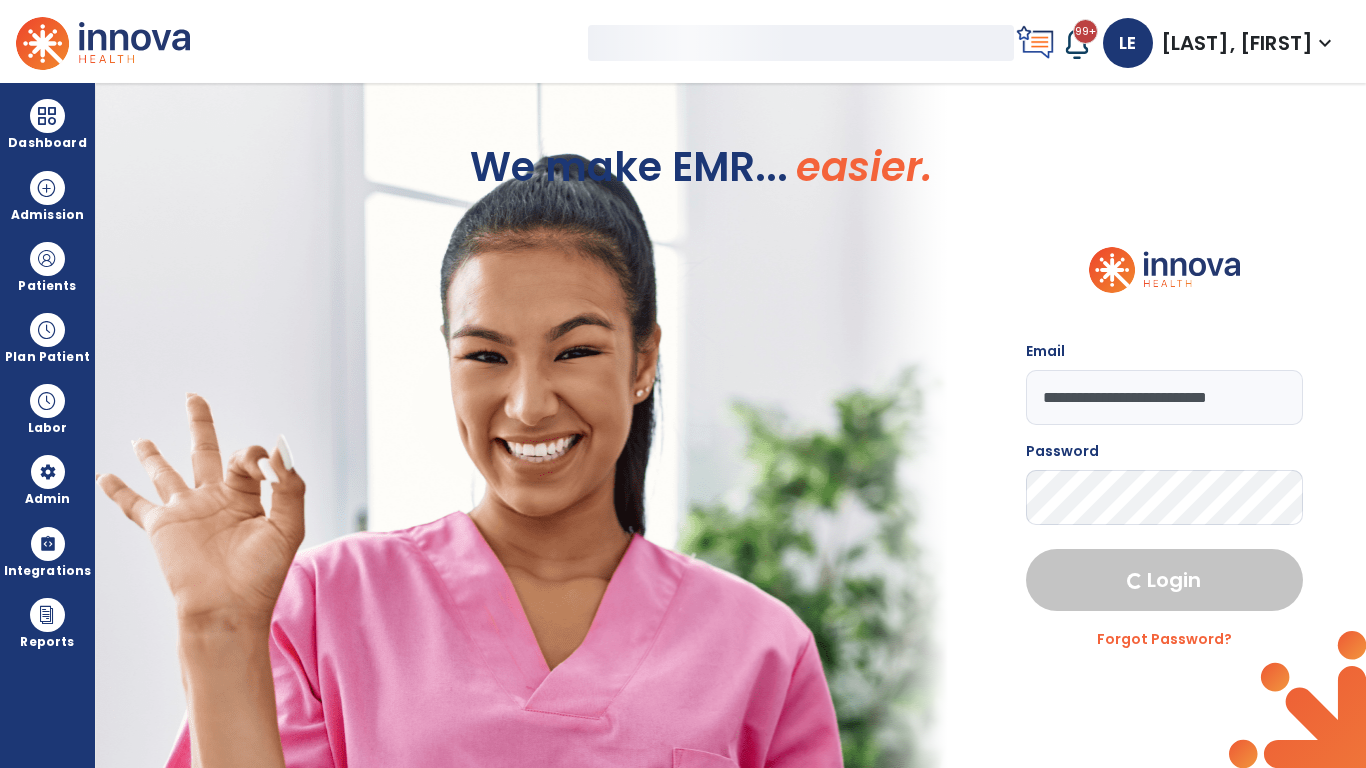 select on "***" 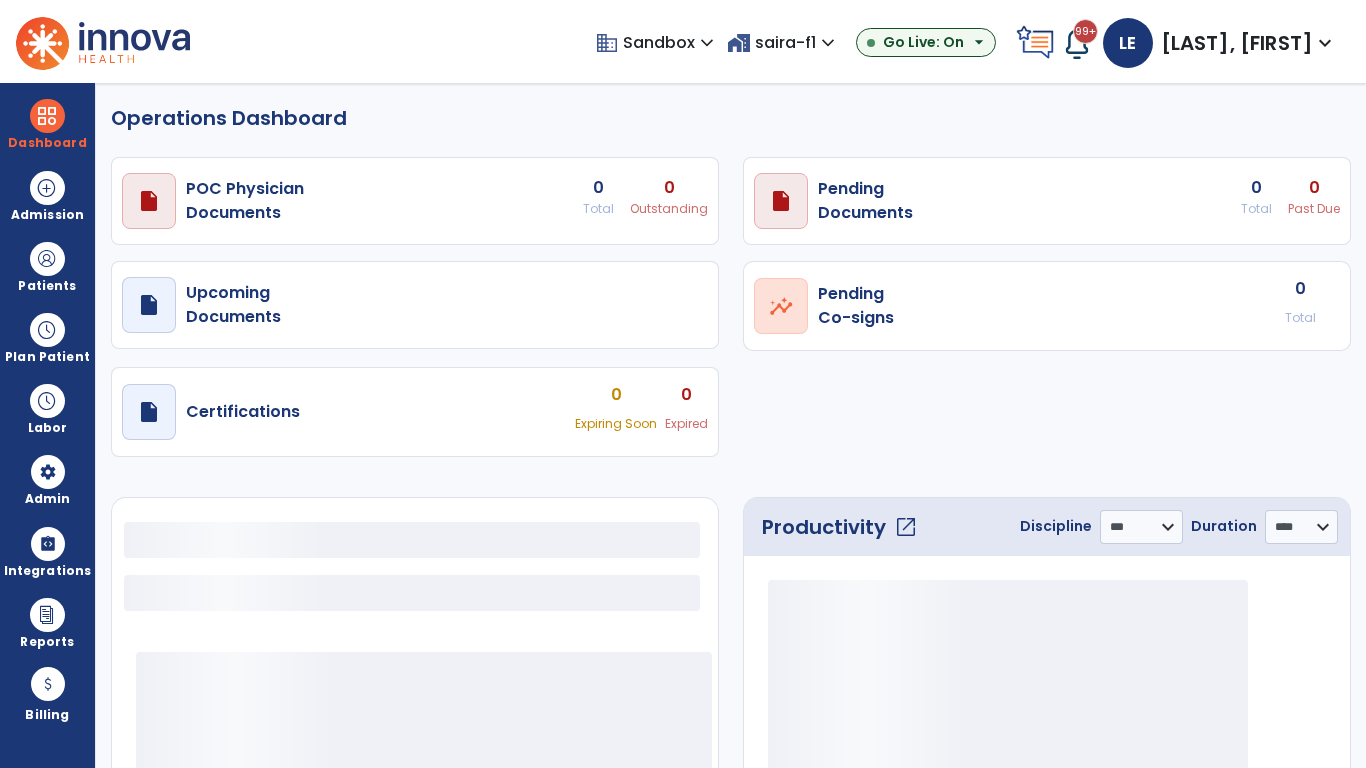 select on "***" 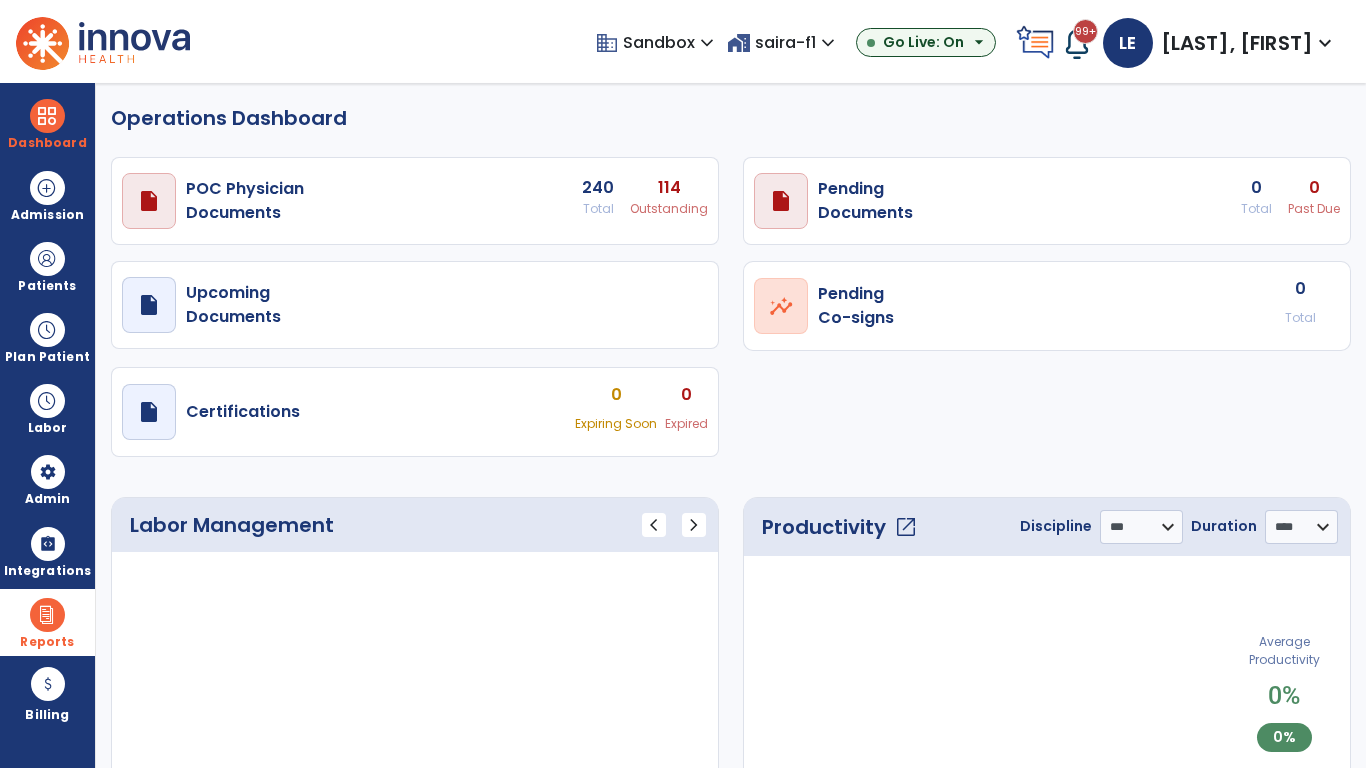 click at bounding box center (47, 615) 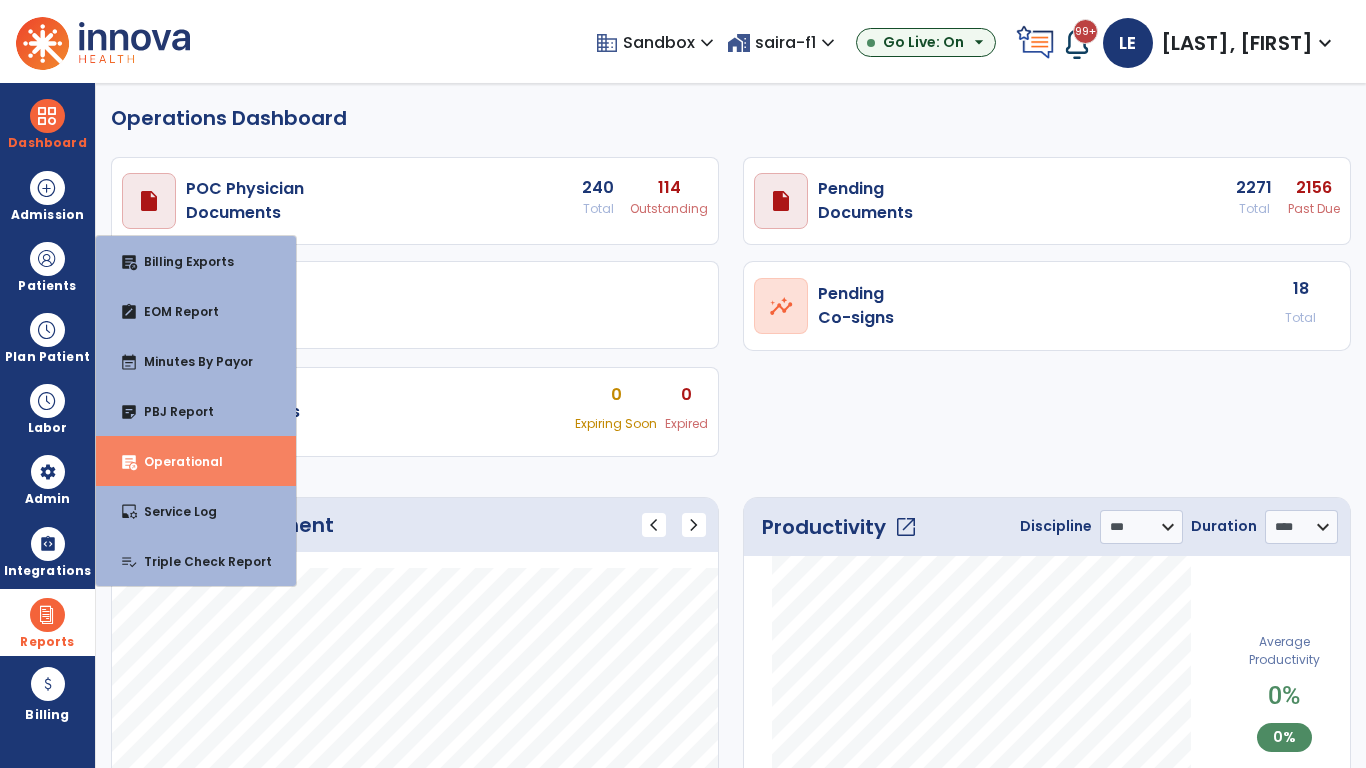 click on "Operational" at bounding box center [175, 461] 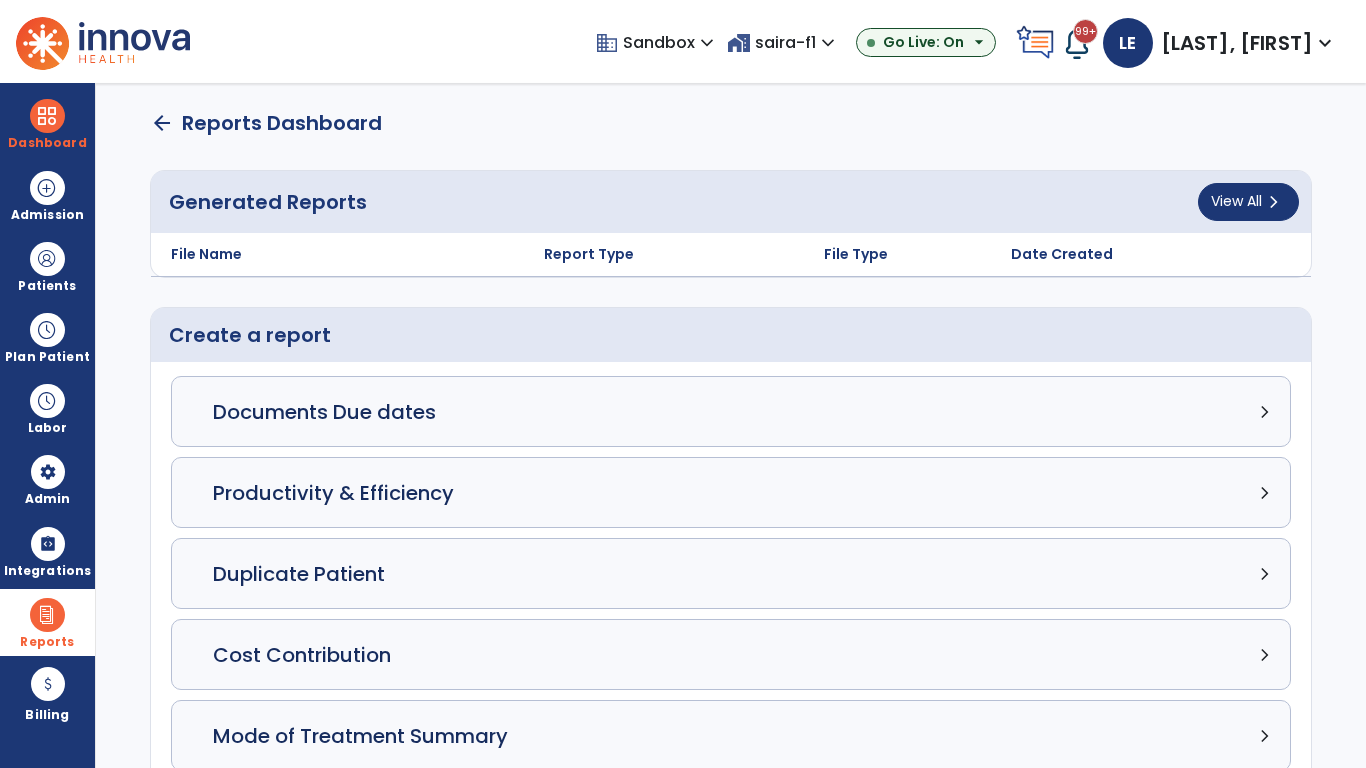 click on "Census Detail chevron_right" 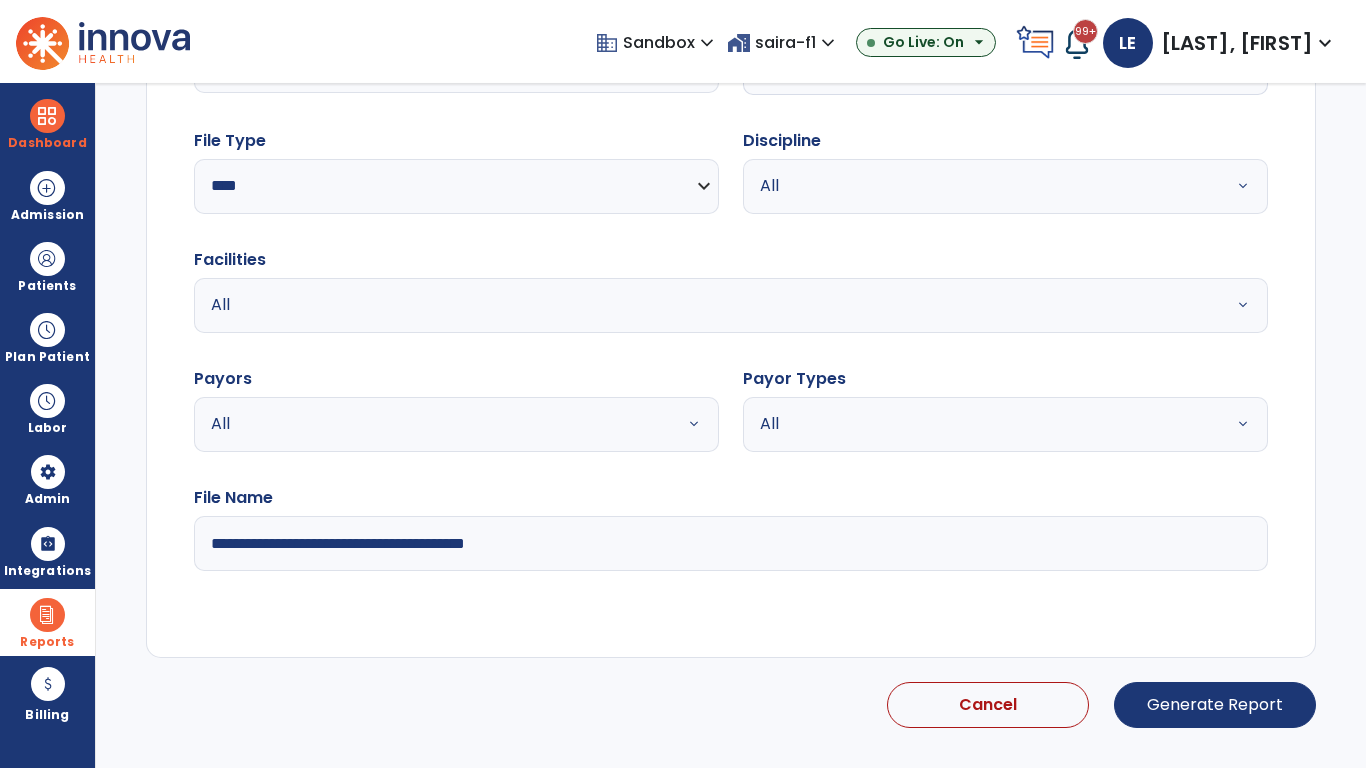 select on "*****" 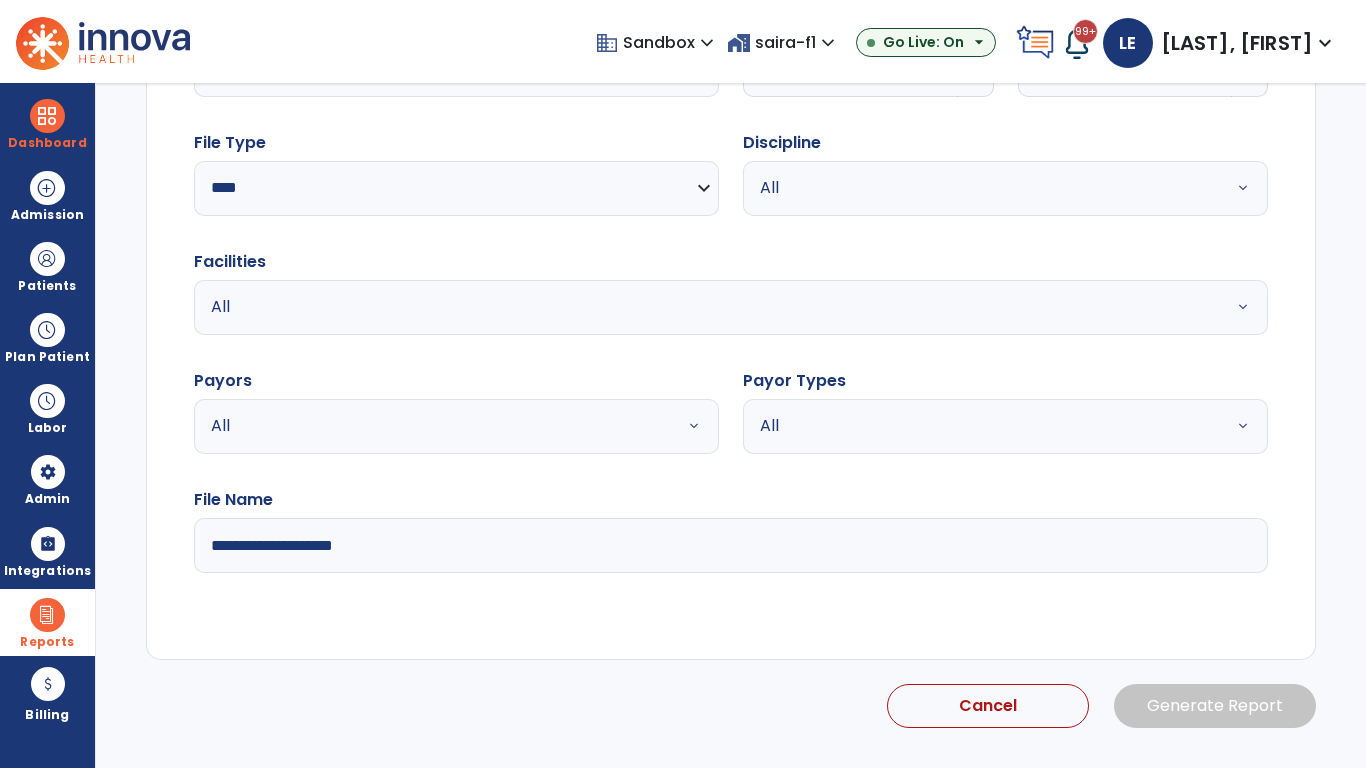 click 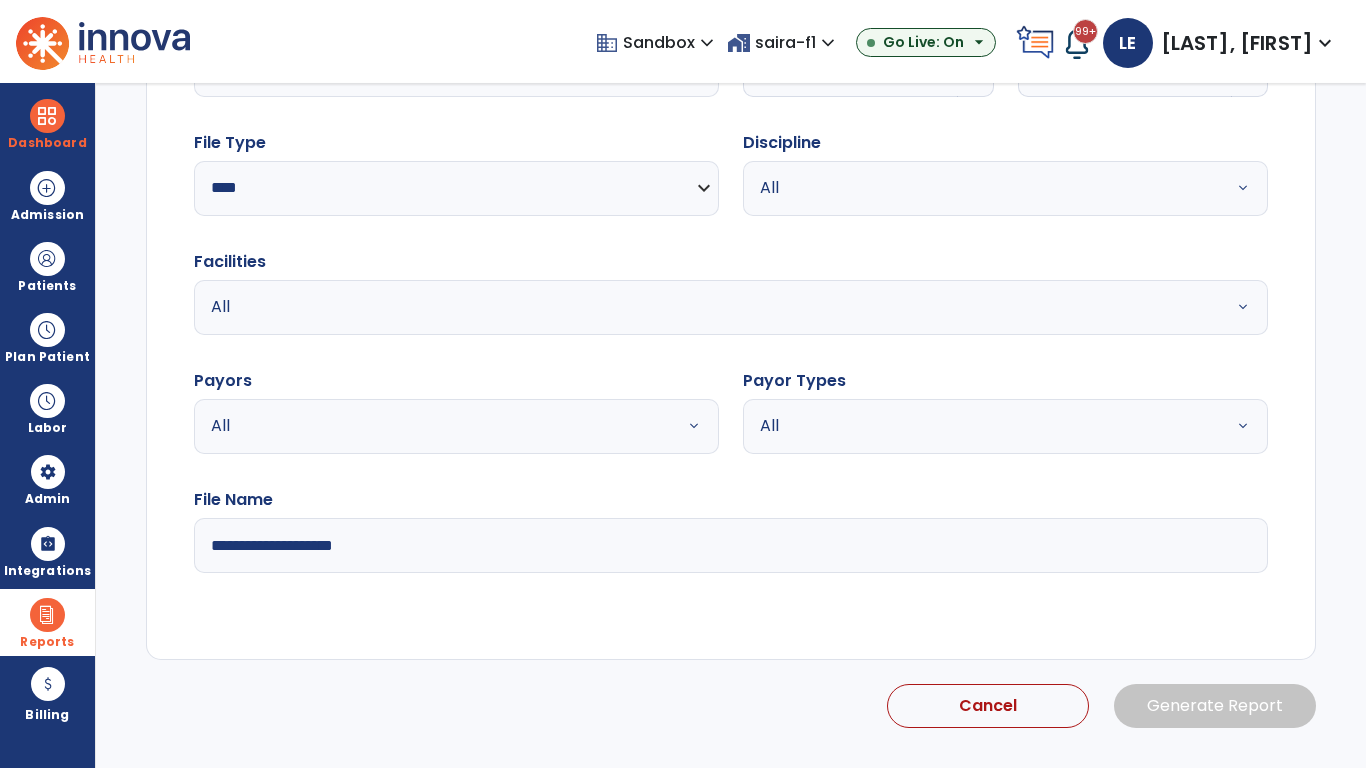 select on "*" 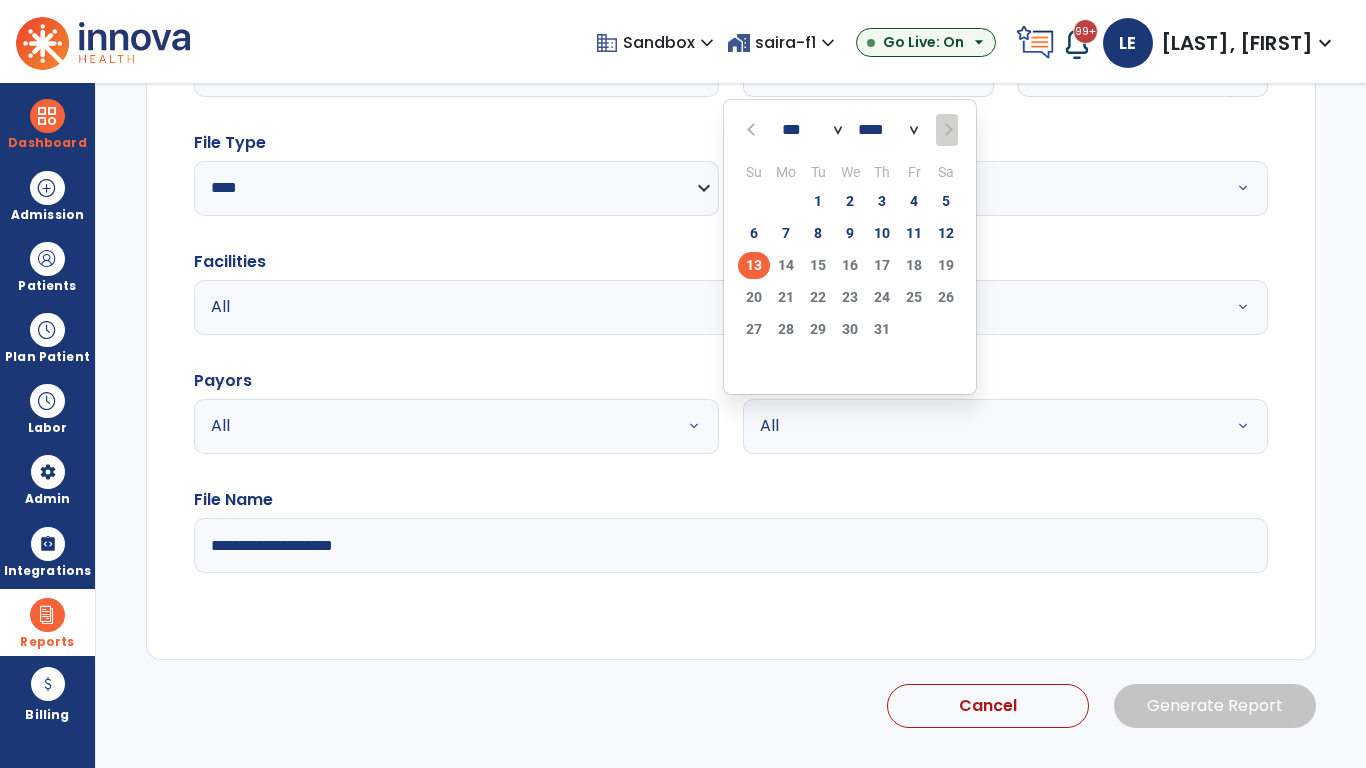 scroll, scrollTop: 192, scrollLeft: 0, axis: vertical 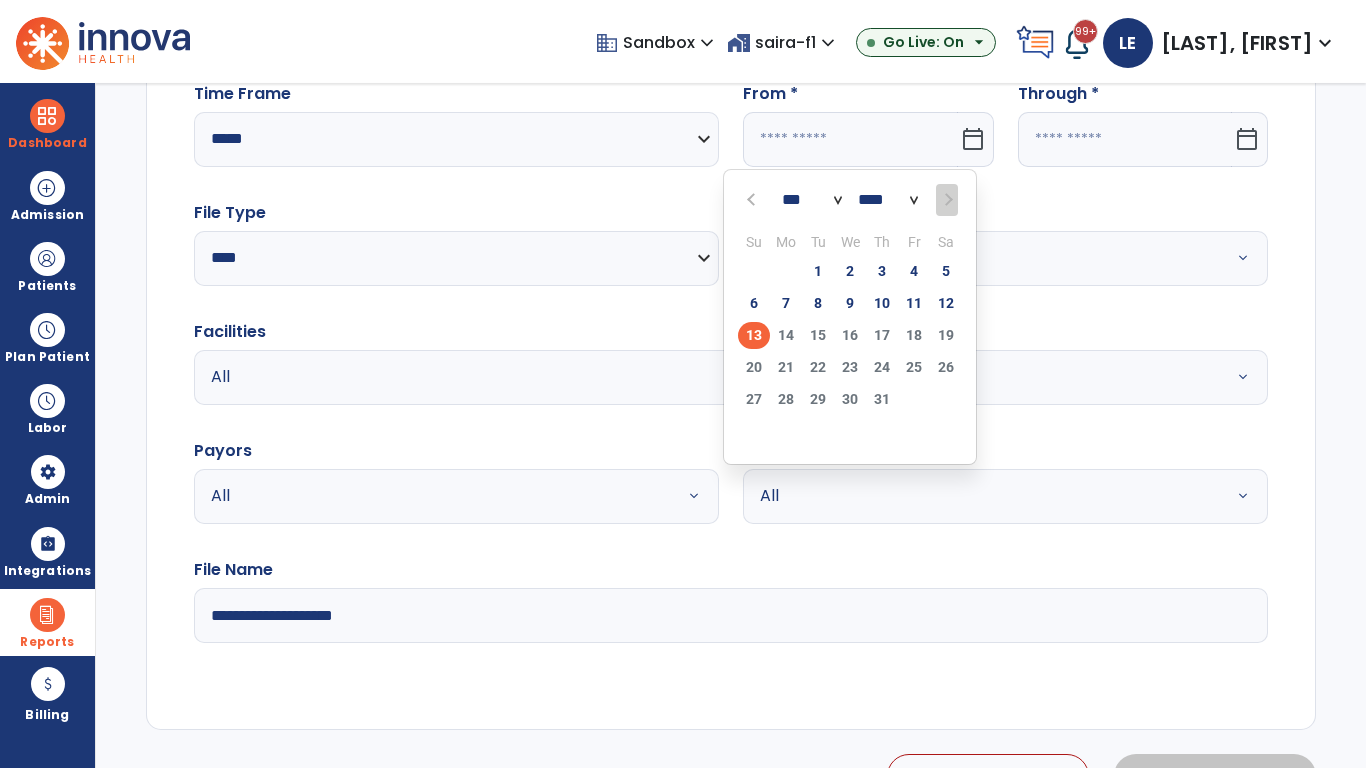 select on "****" 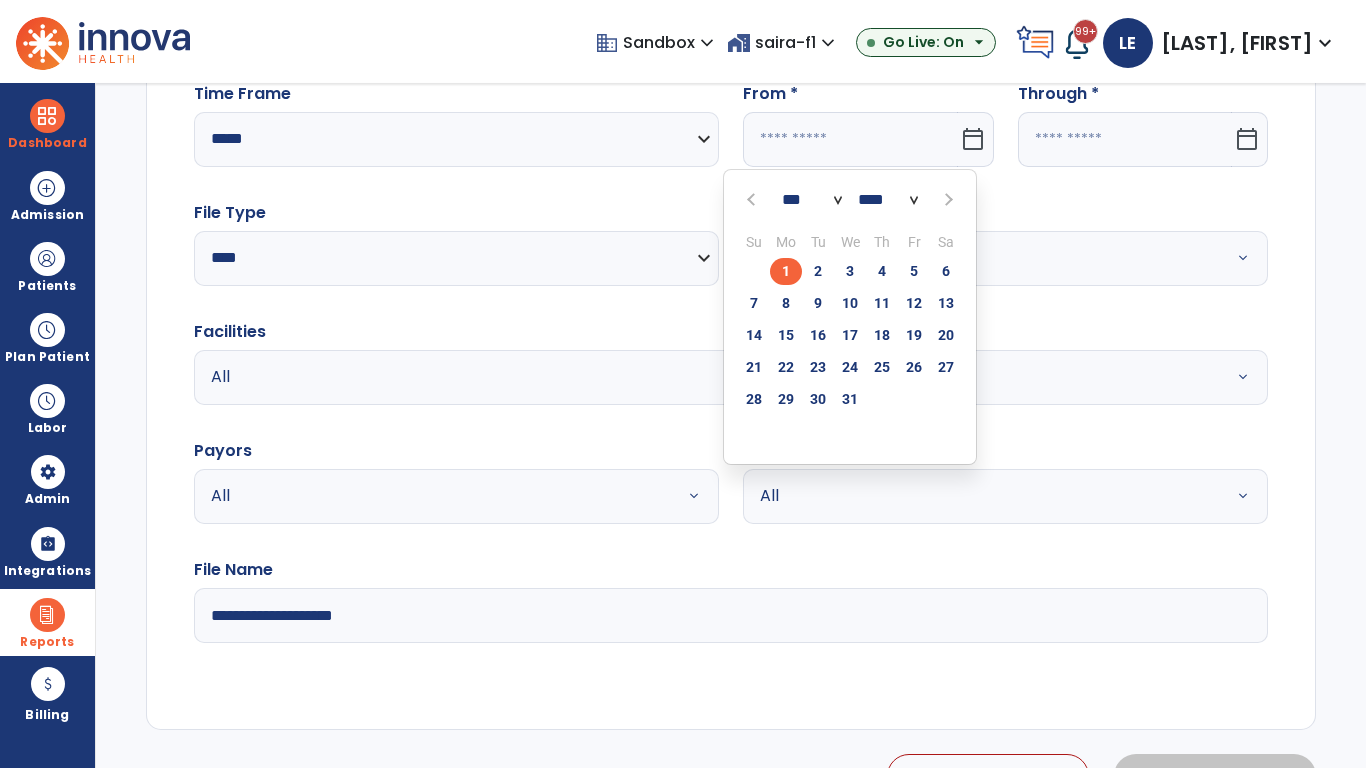 select on "**" 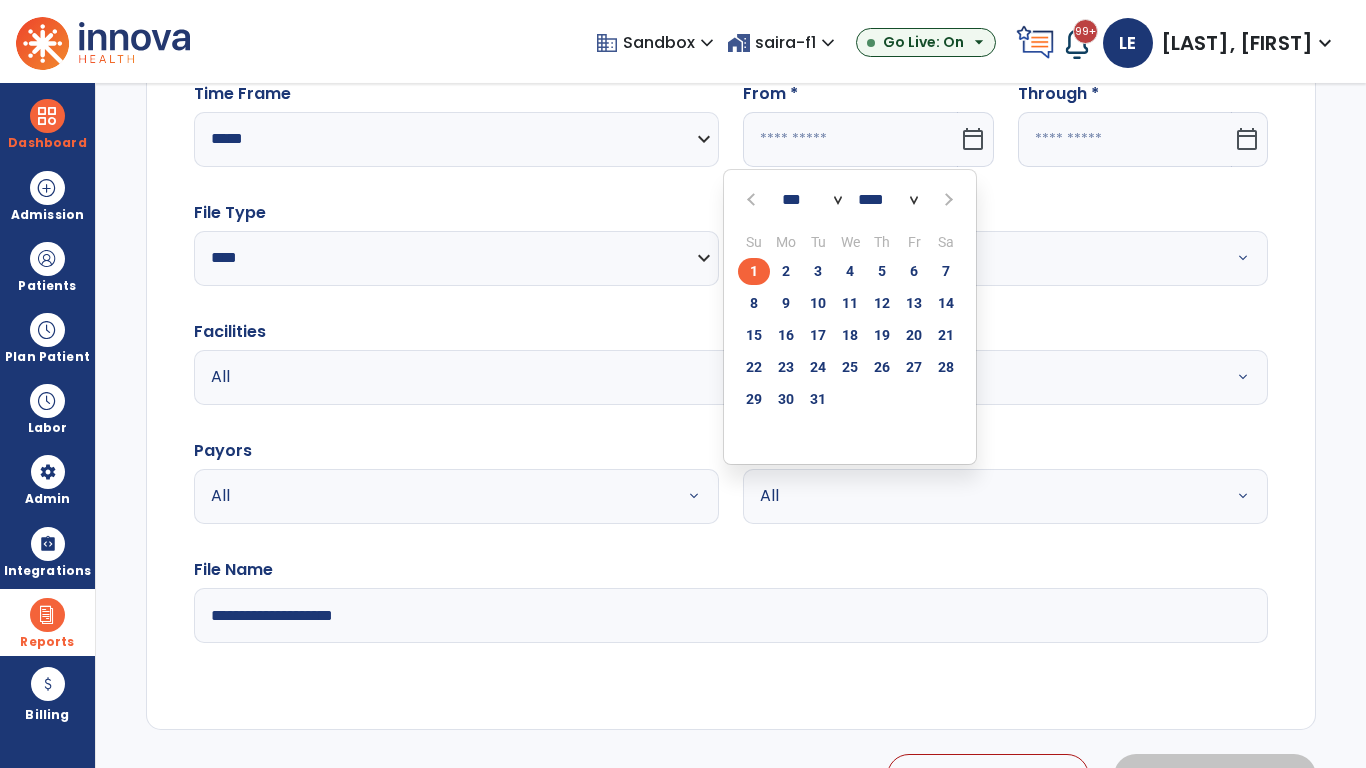 click on "1" 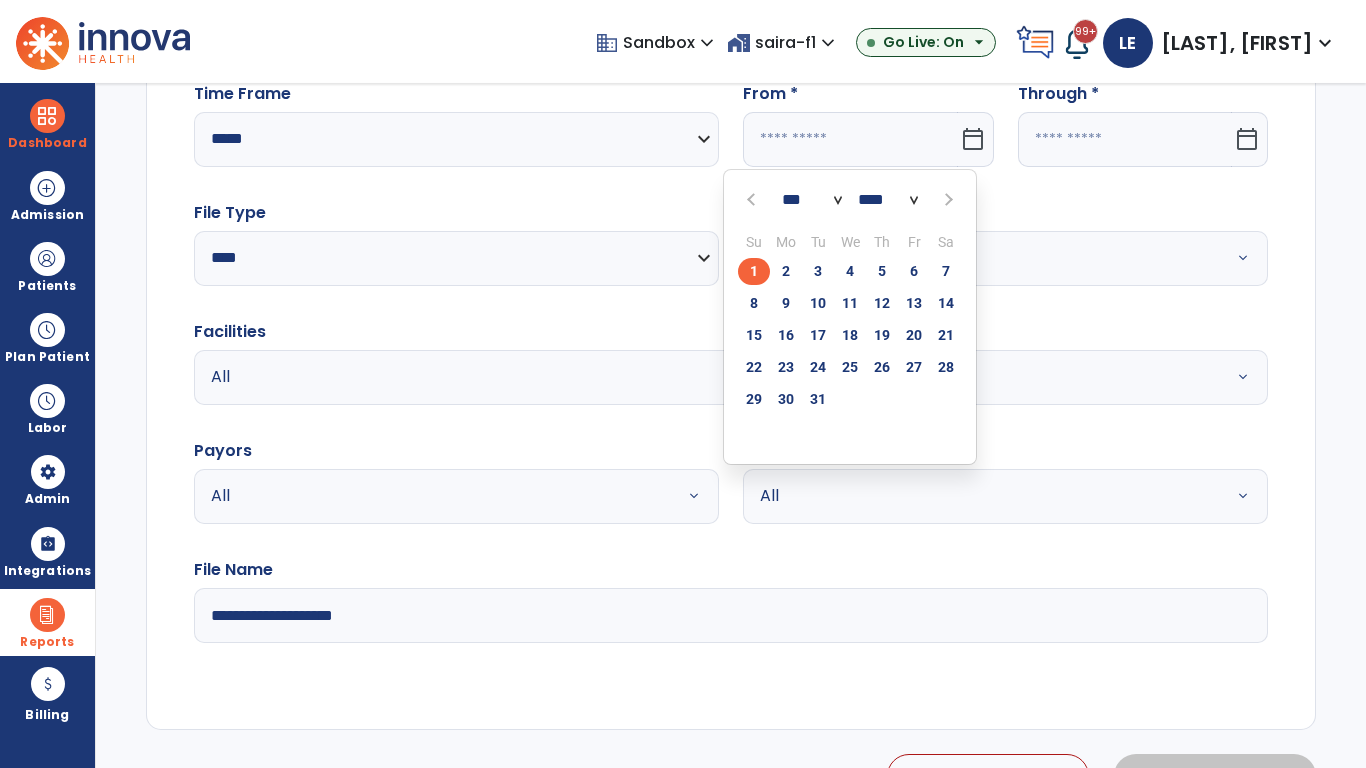 type on "**********" 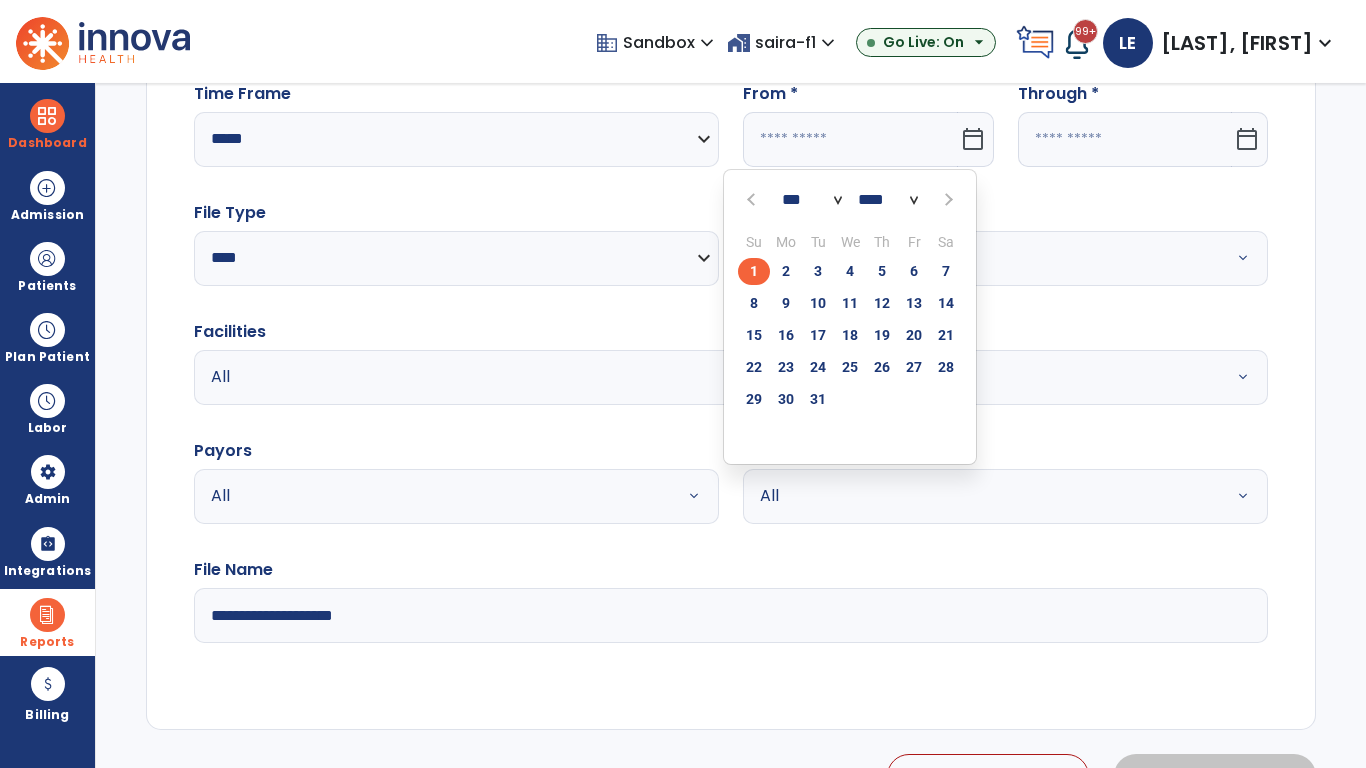 type on "*********" 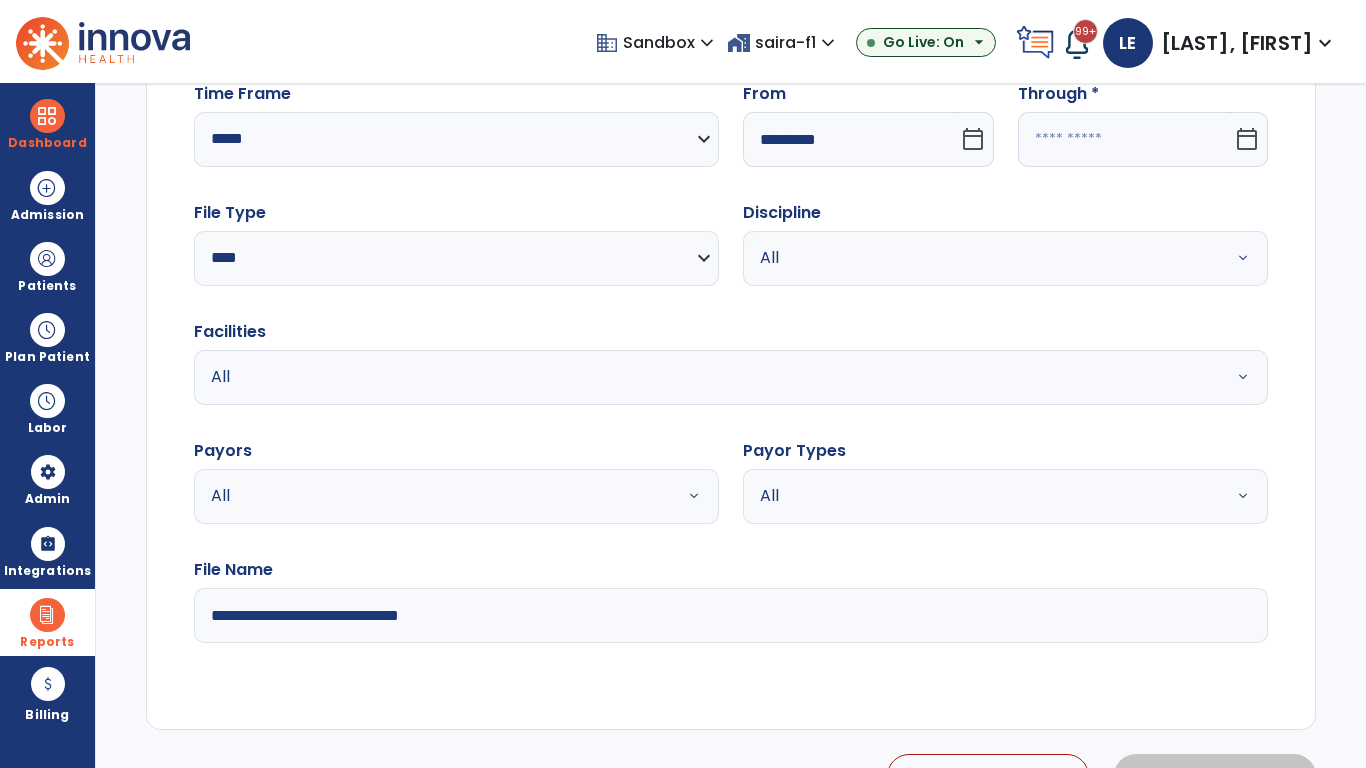 click 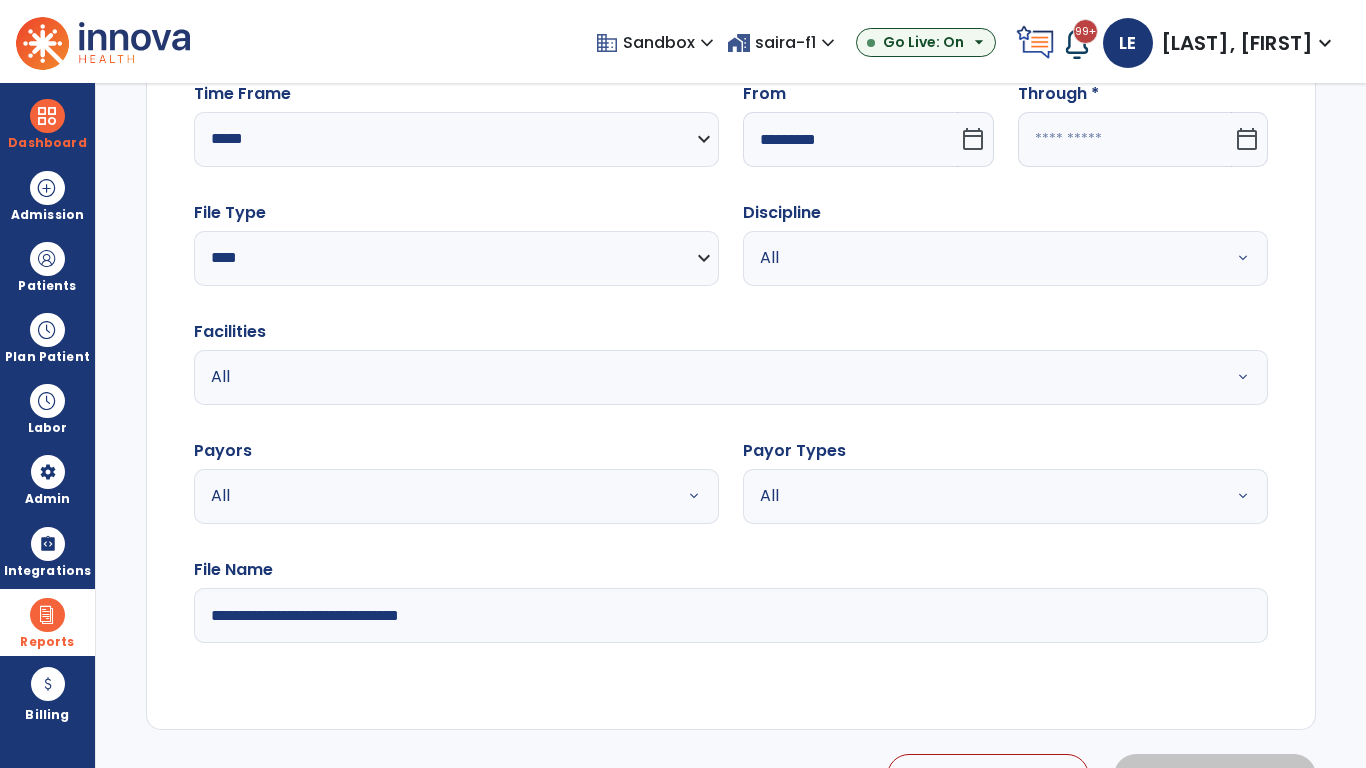 select on "*" 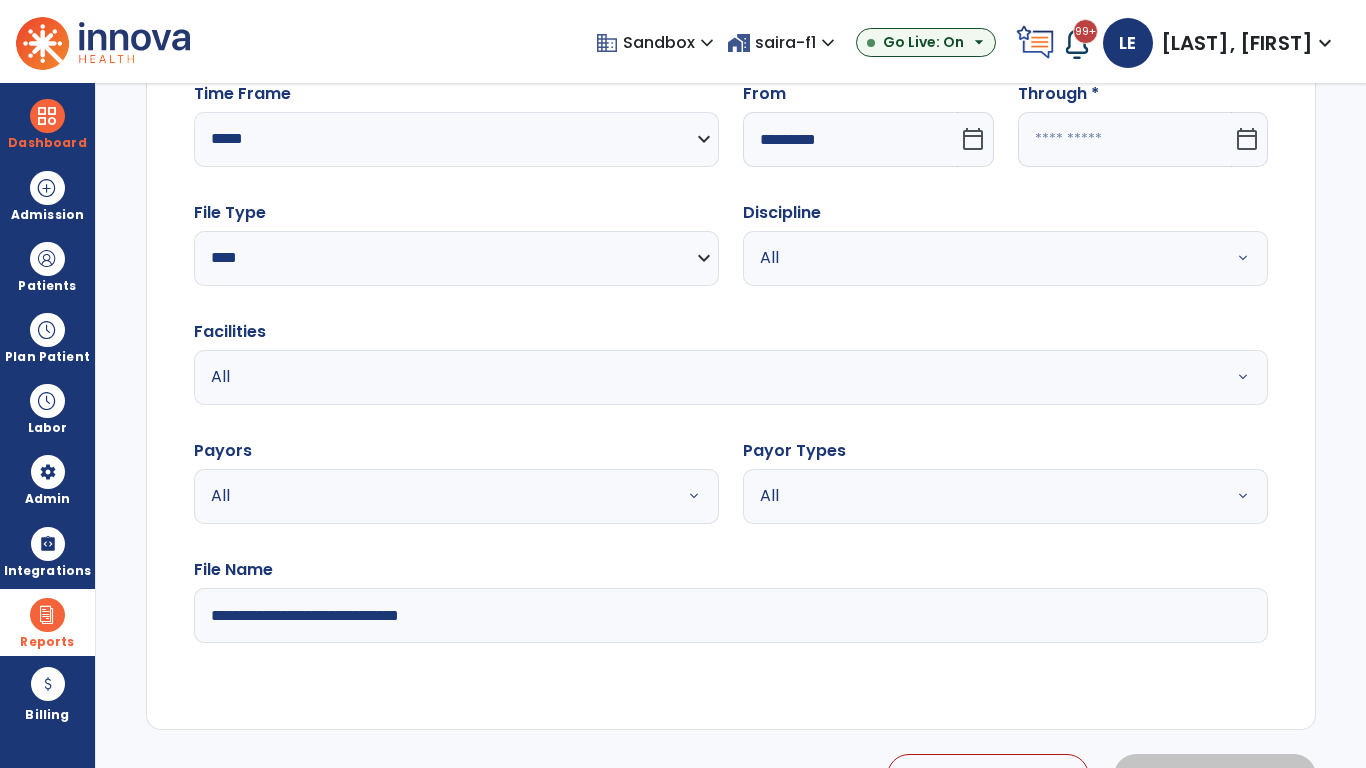 select on "****" 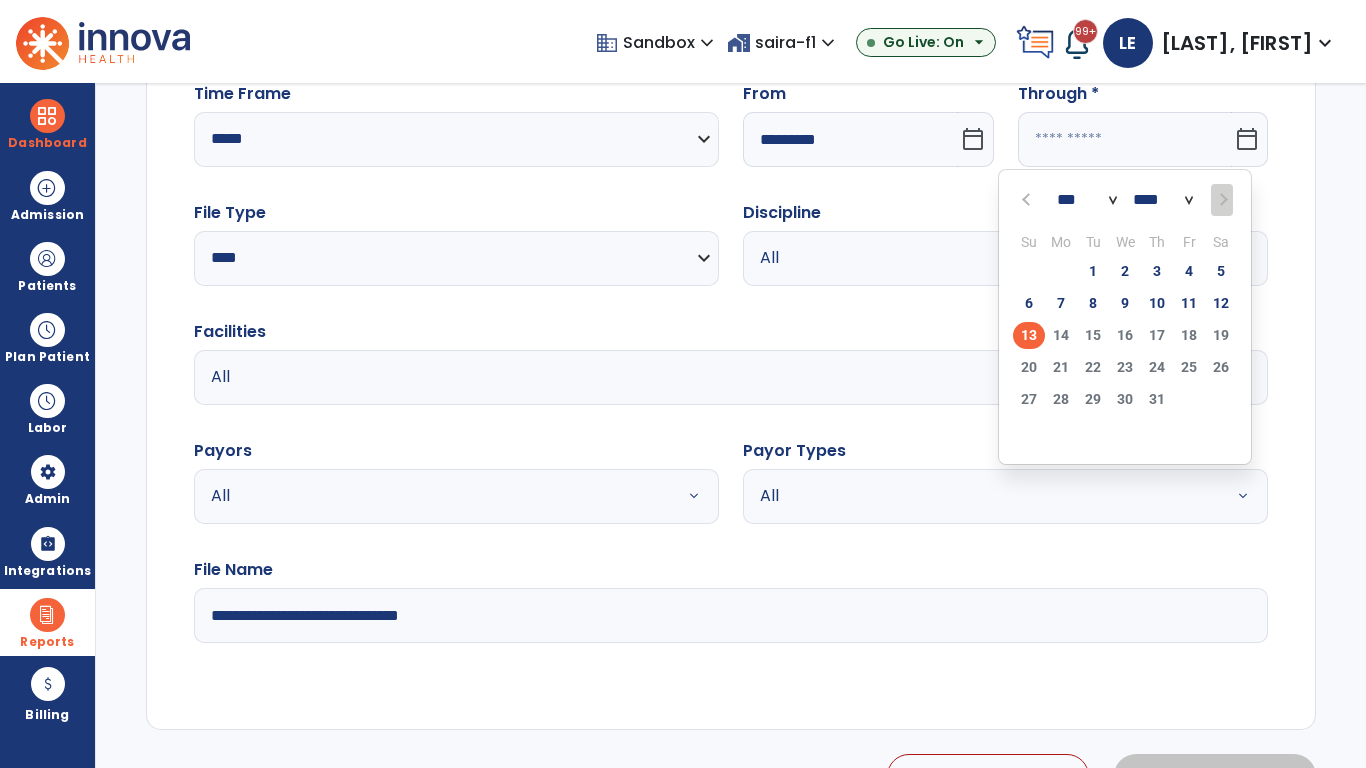 select on "*" 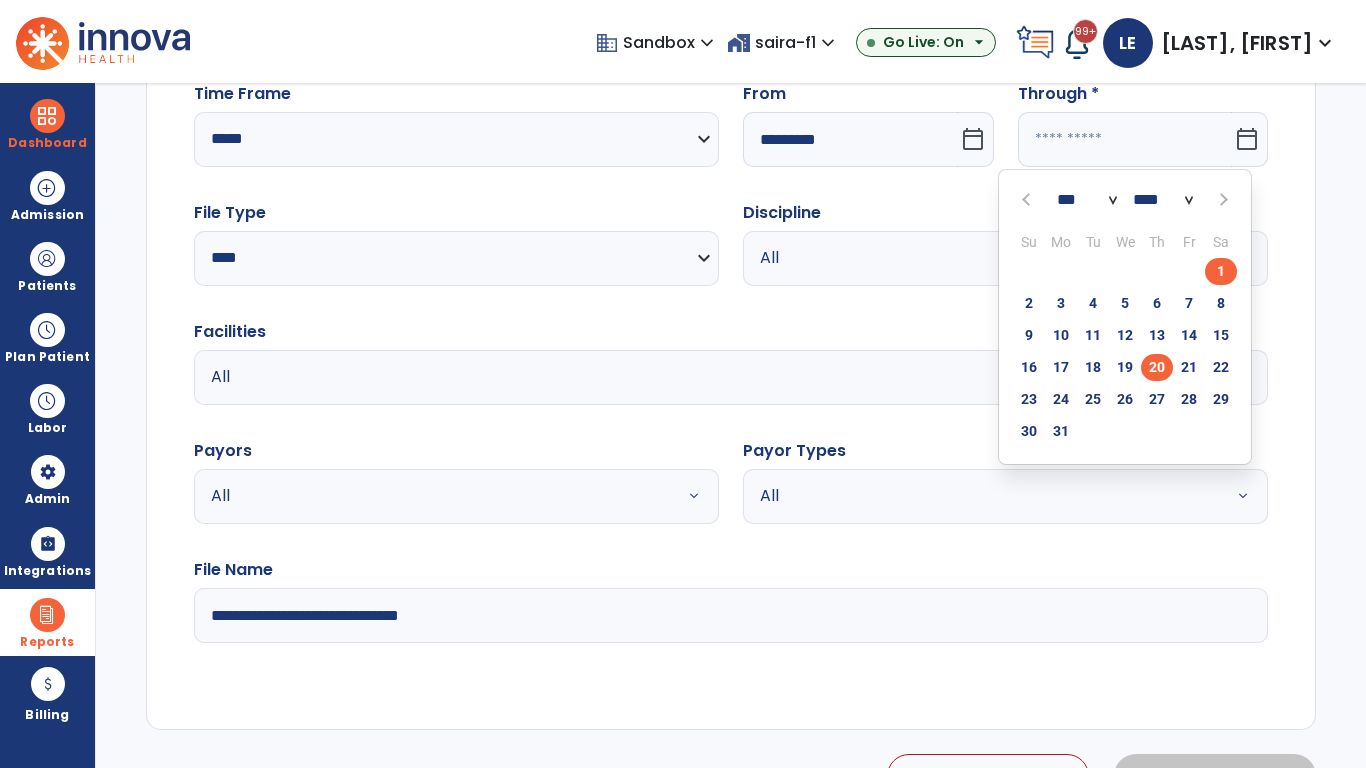 click on "20" 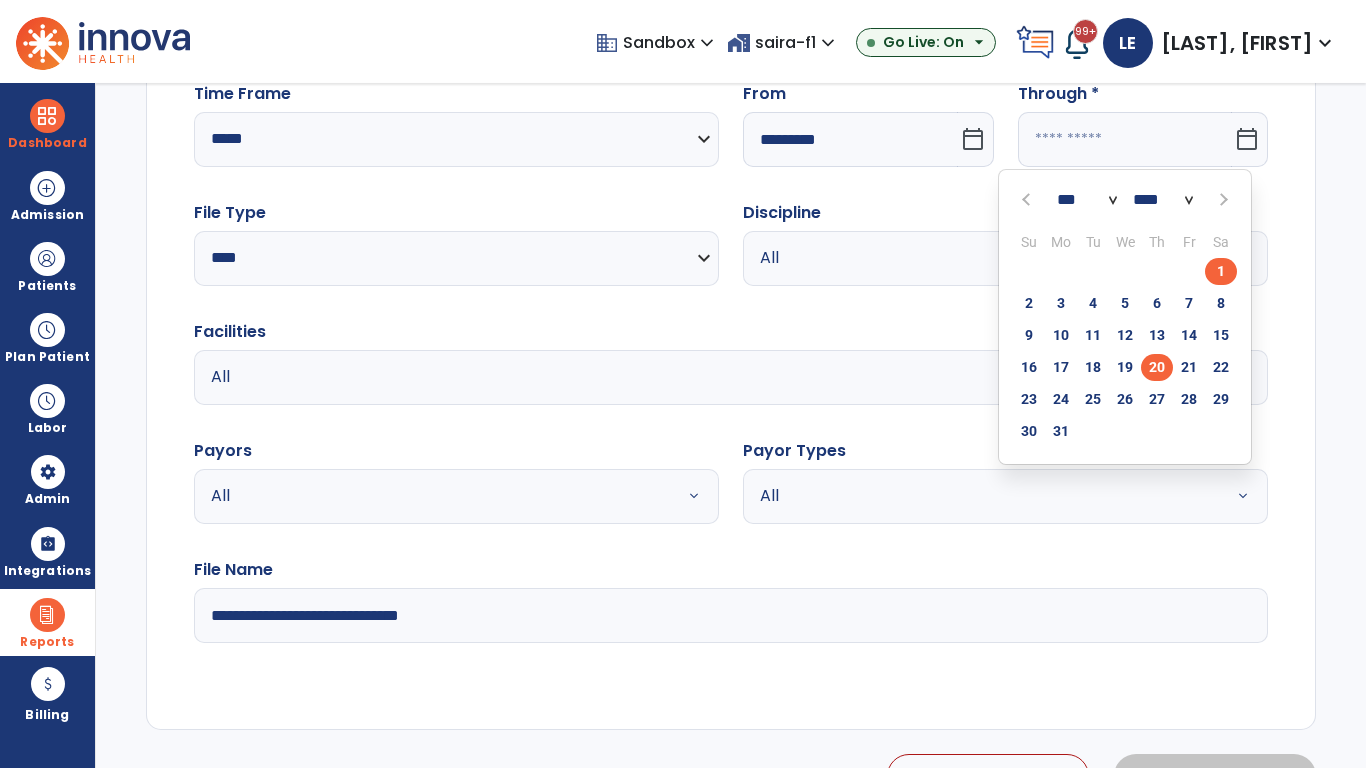 type on "**********" 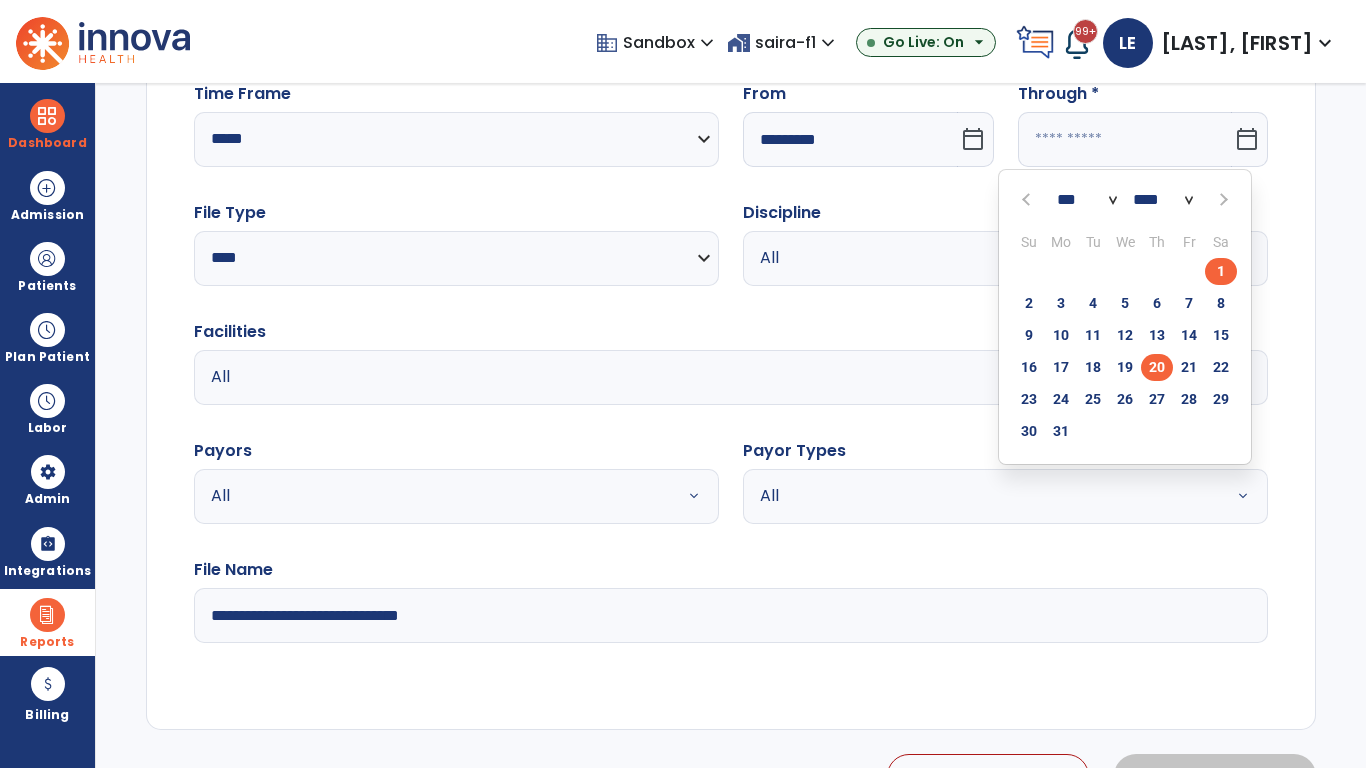 type on "*********" 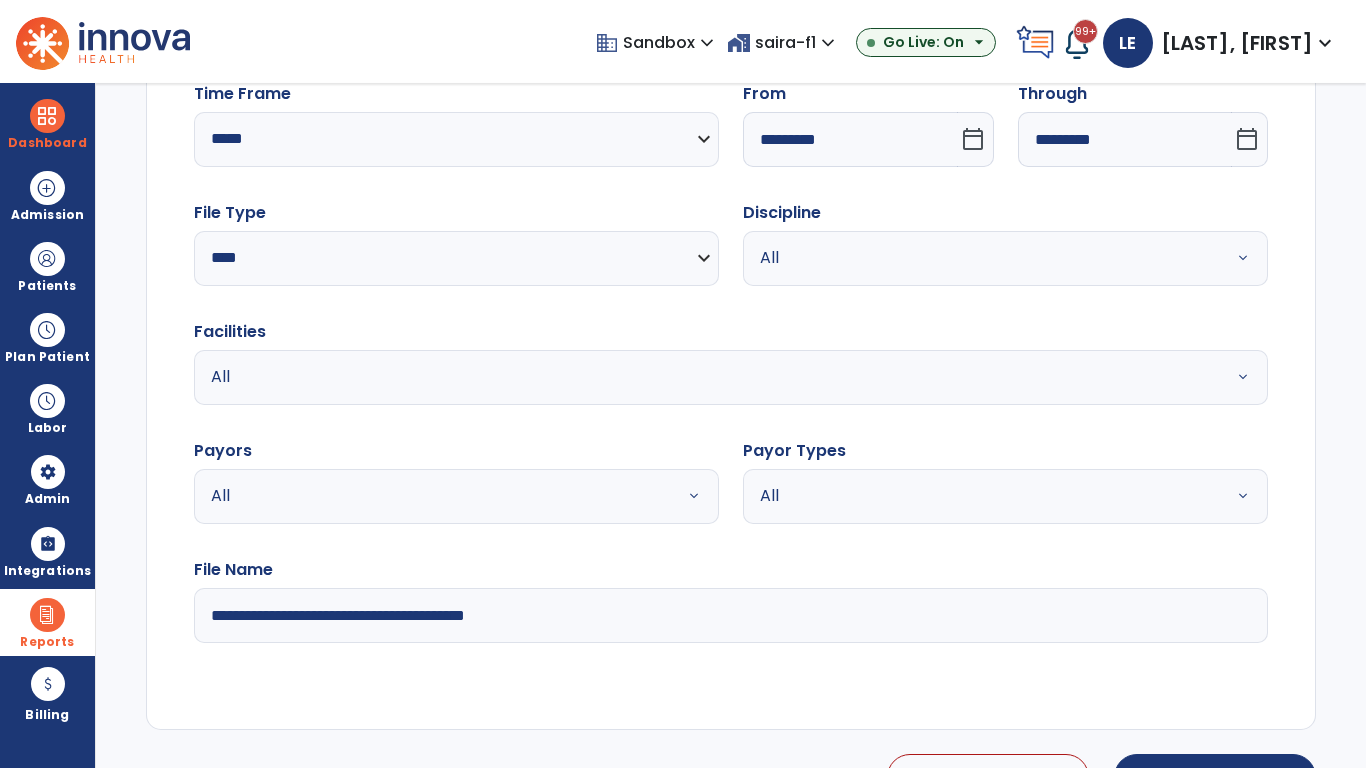 click on "All" at bounding box center [981, 258] 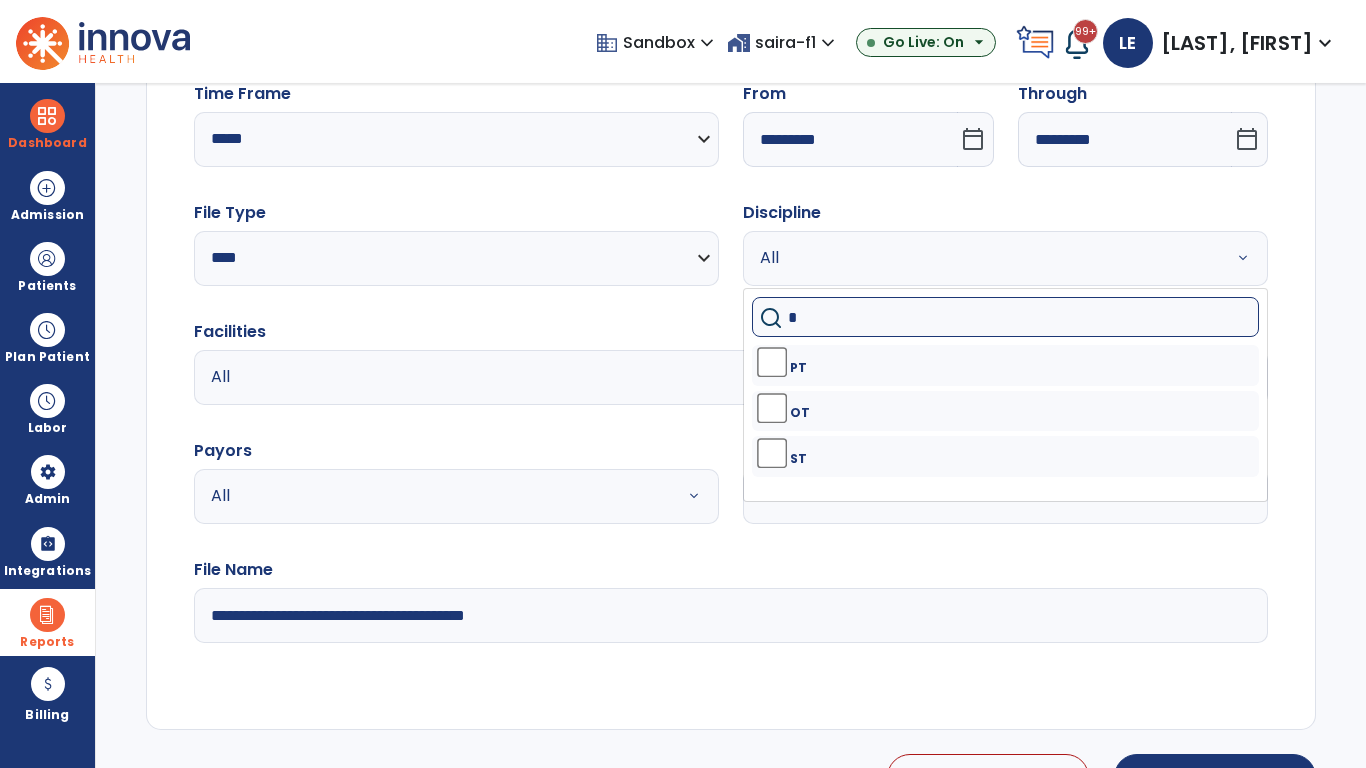 type on "**" 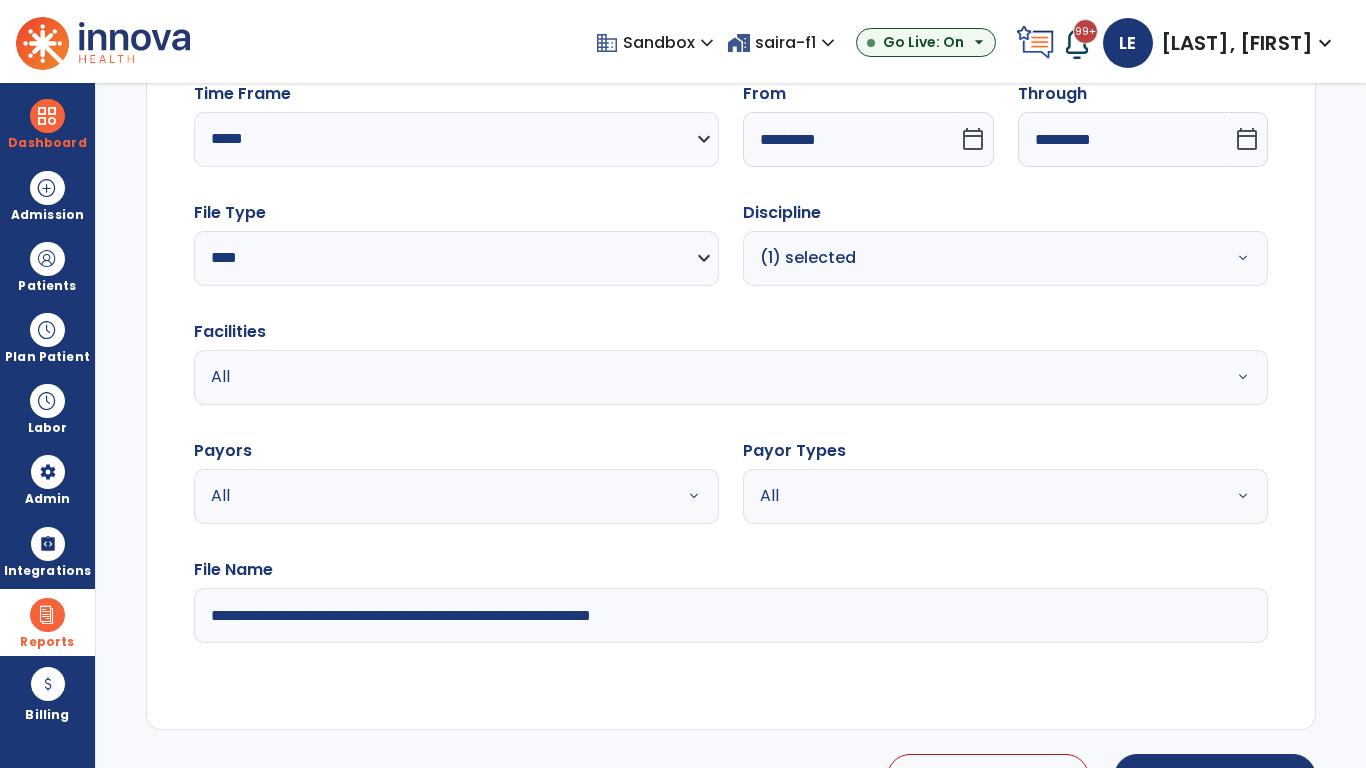 type on "**********" 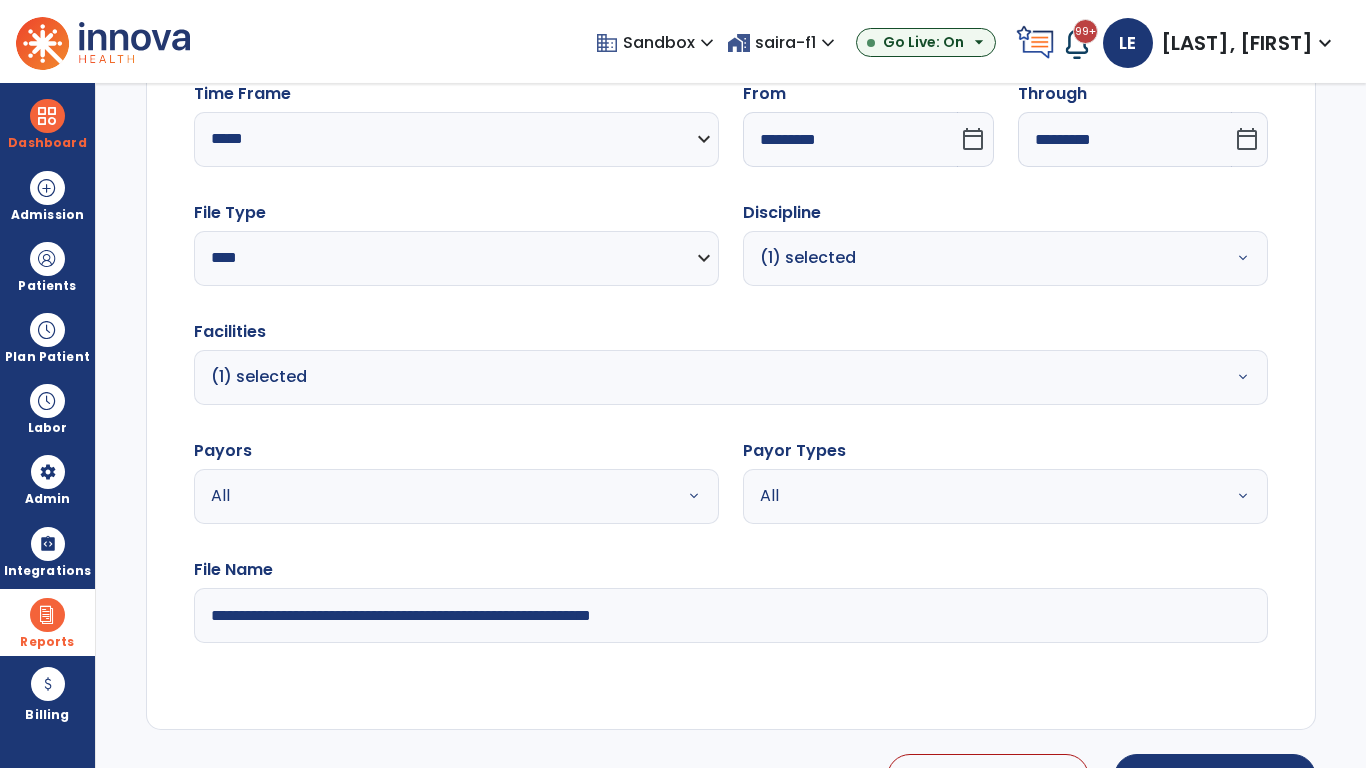 click on "All" at bounding box center [432, 496] 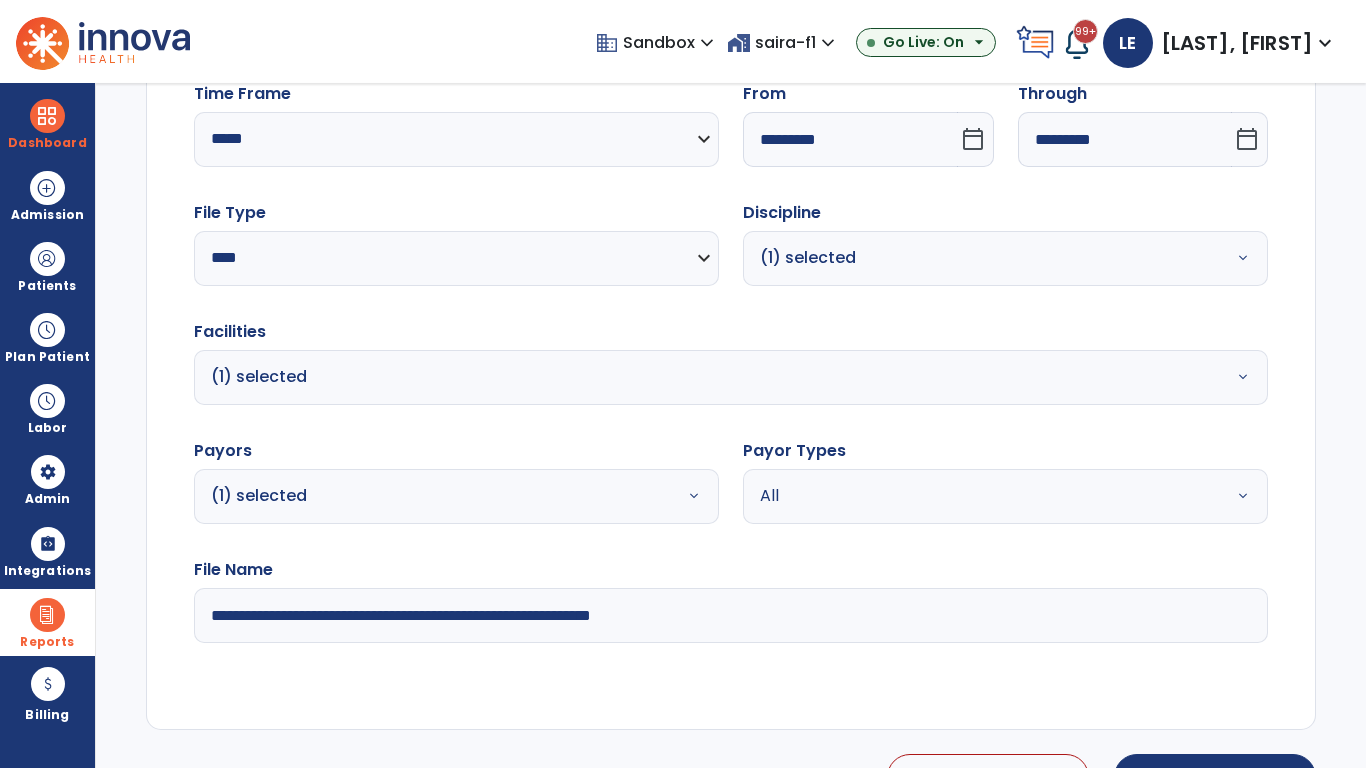 click on "All" at bounding box center (981, 496) 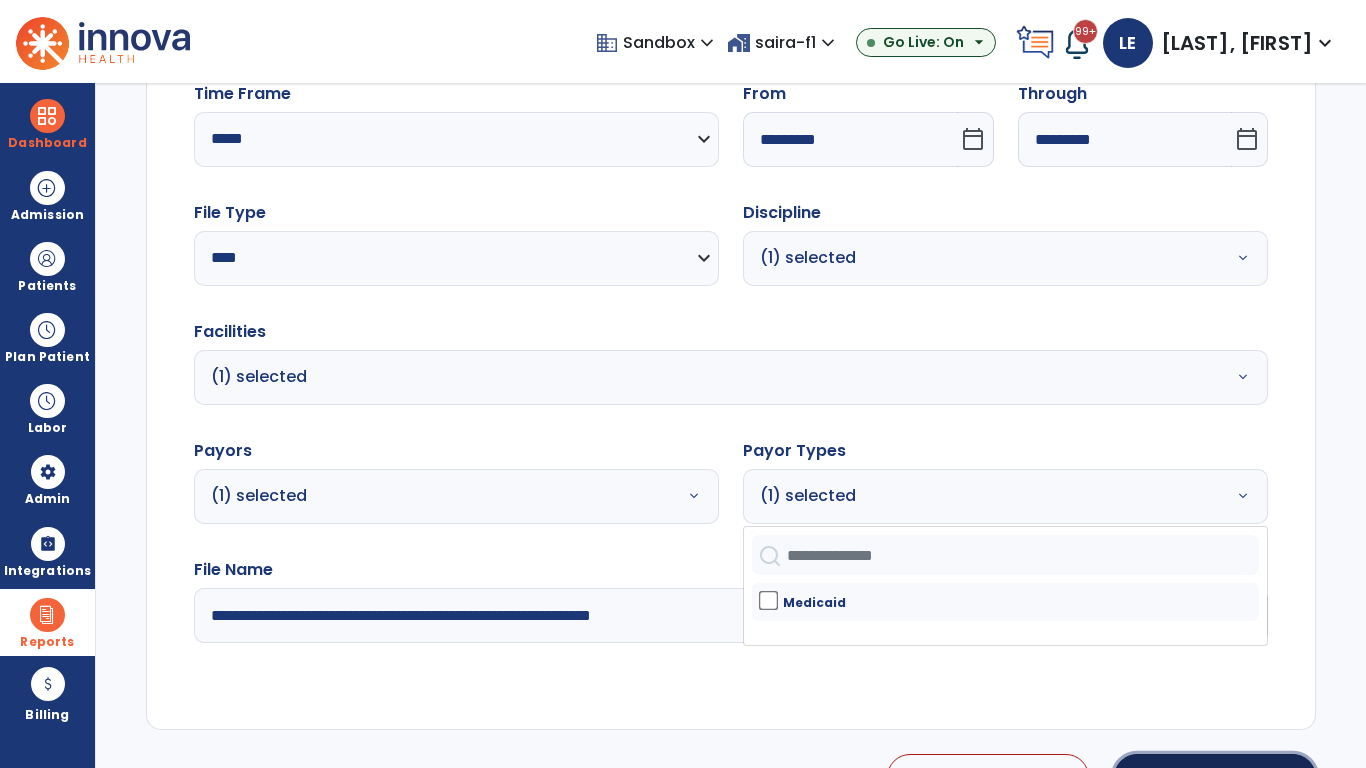 click on "Generate Report" 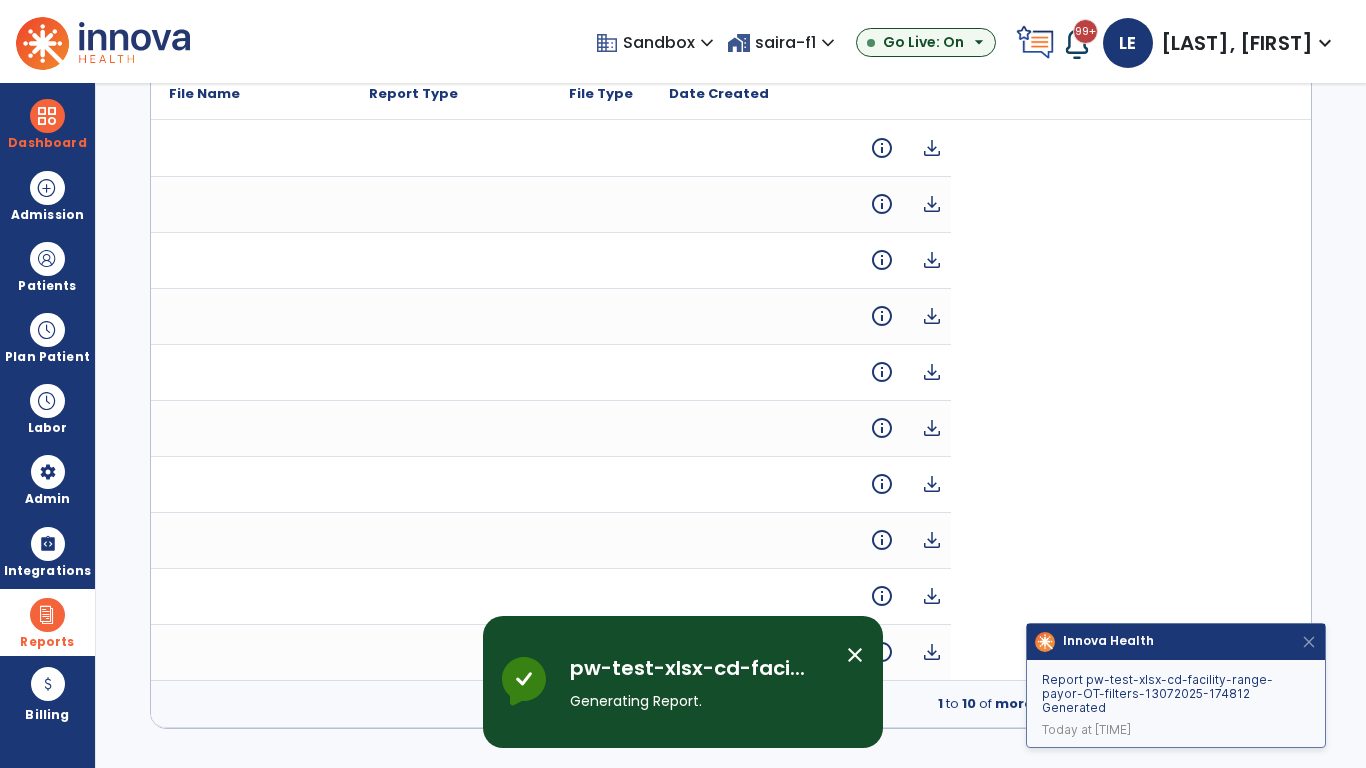 scroll, scrollTop: 0, scrollLeft: 0, axis: both 